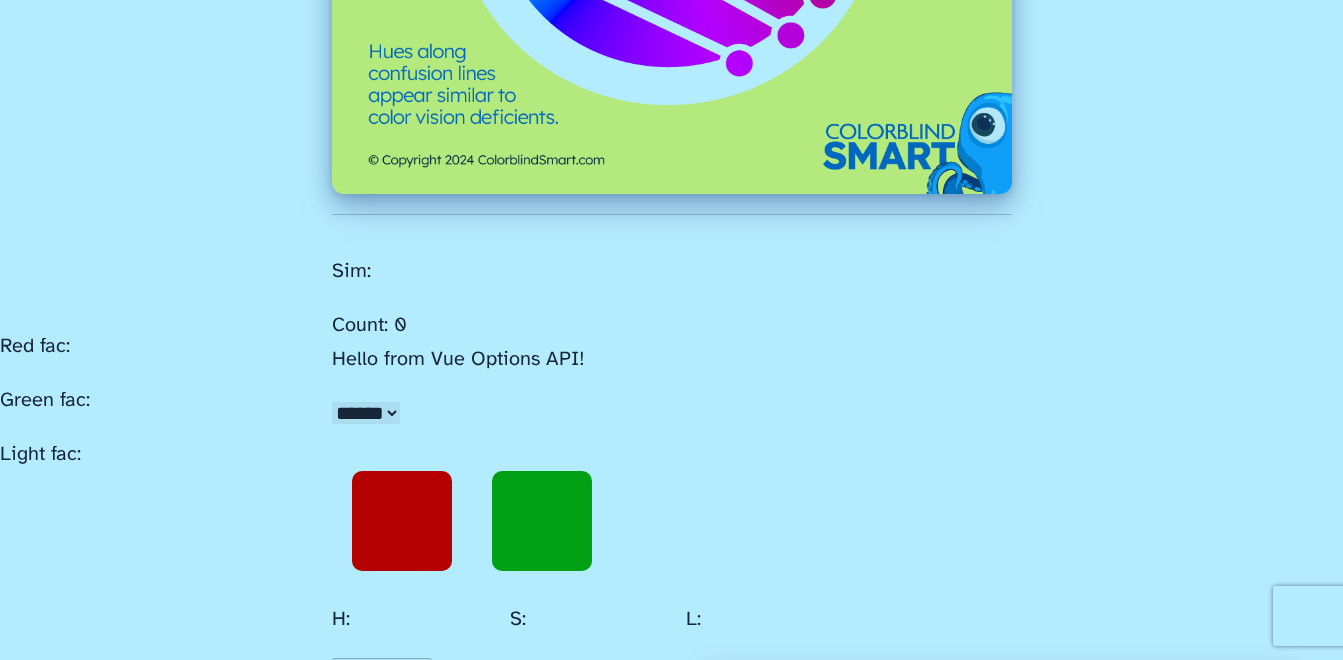scroll, scrollTop: 1000, scrollLeft: 0, axis: vertical 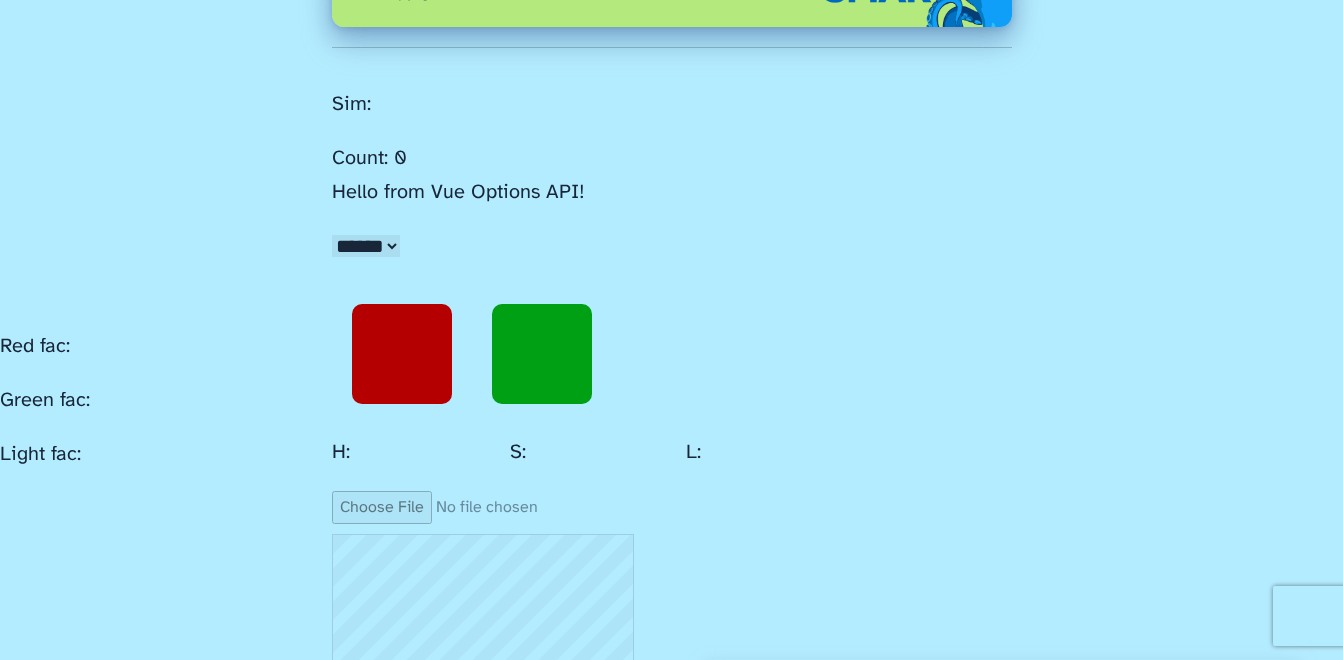 click at bounding box center (542, 354) 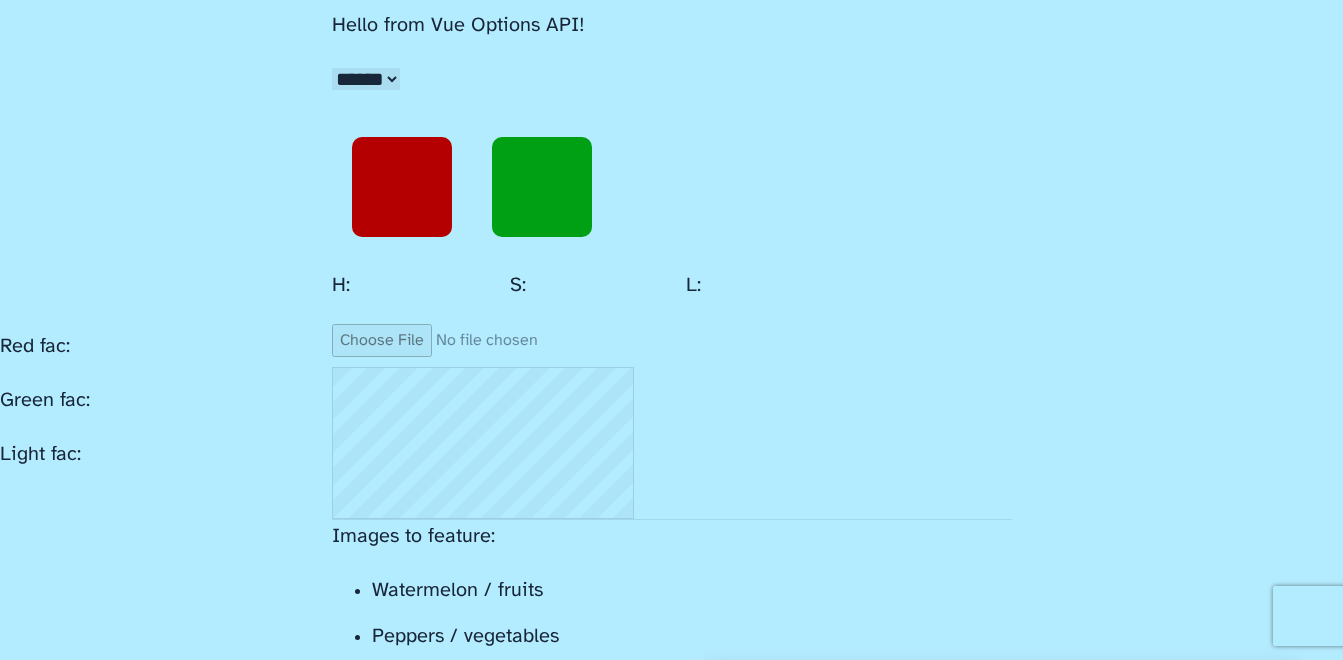 scroll, scrollTop: 1000, scrollLeft: 0, axis: vertical 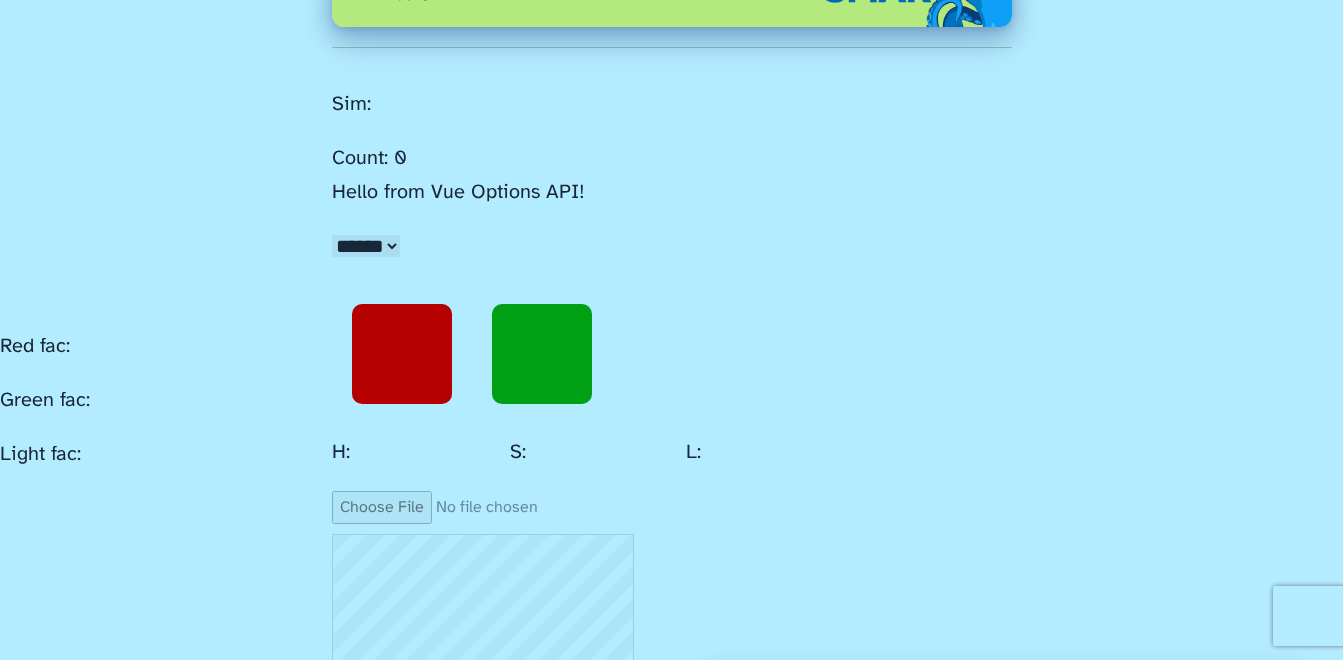 click on "****** ****** ******" at bounding box center [366, 246] 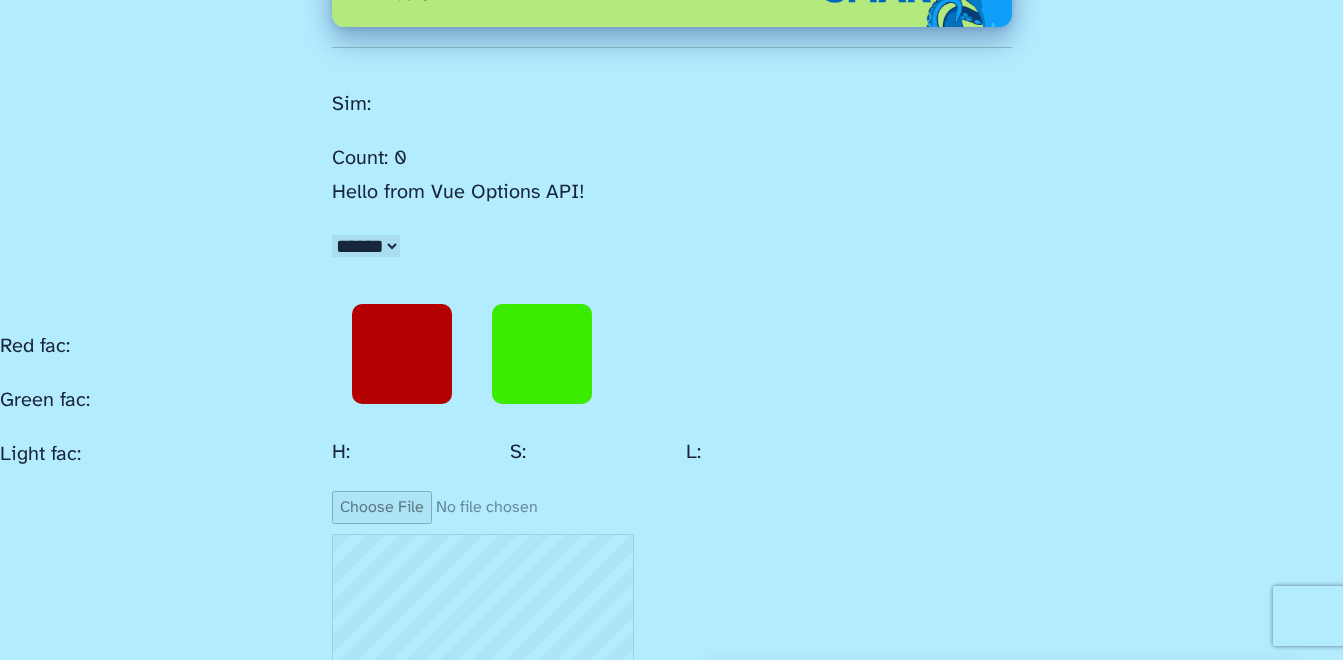 click on "****** ****** ******" at bounding box center [366, 246] 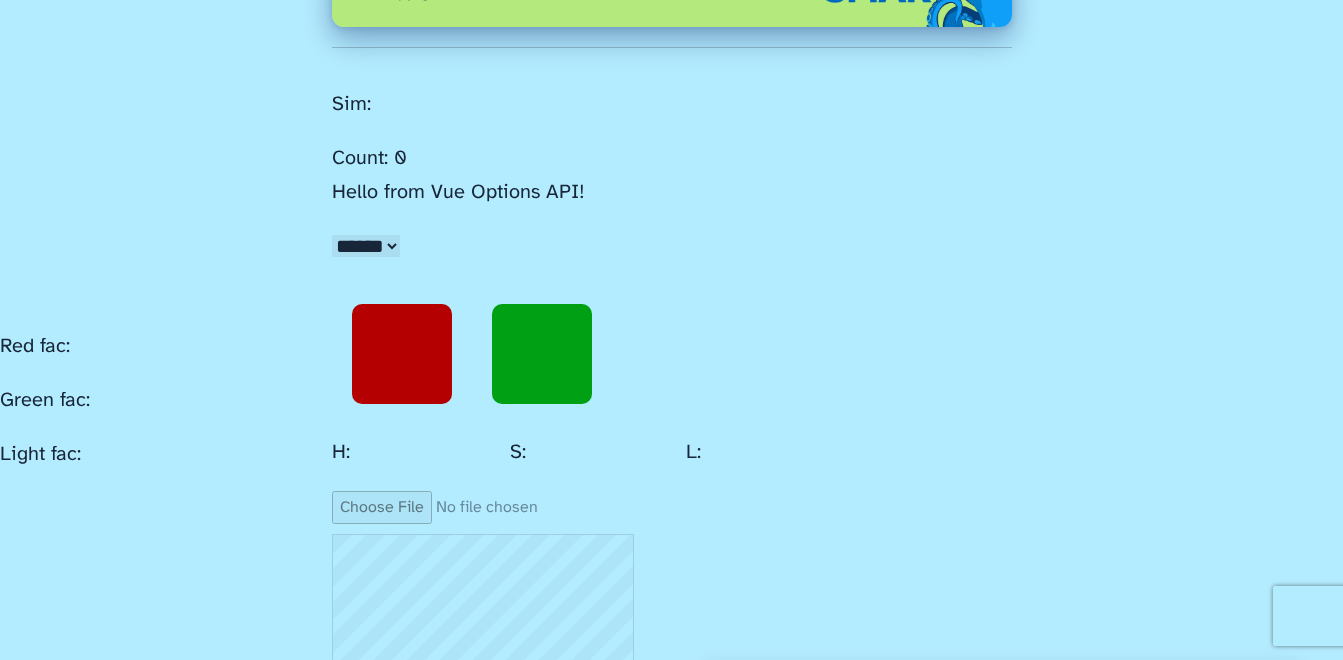 click on "****** ****** ******" at bounding box center (366, 246) 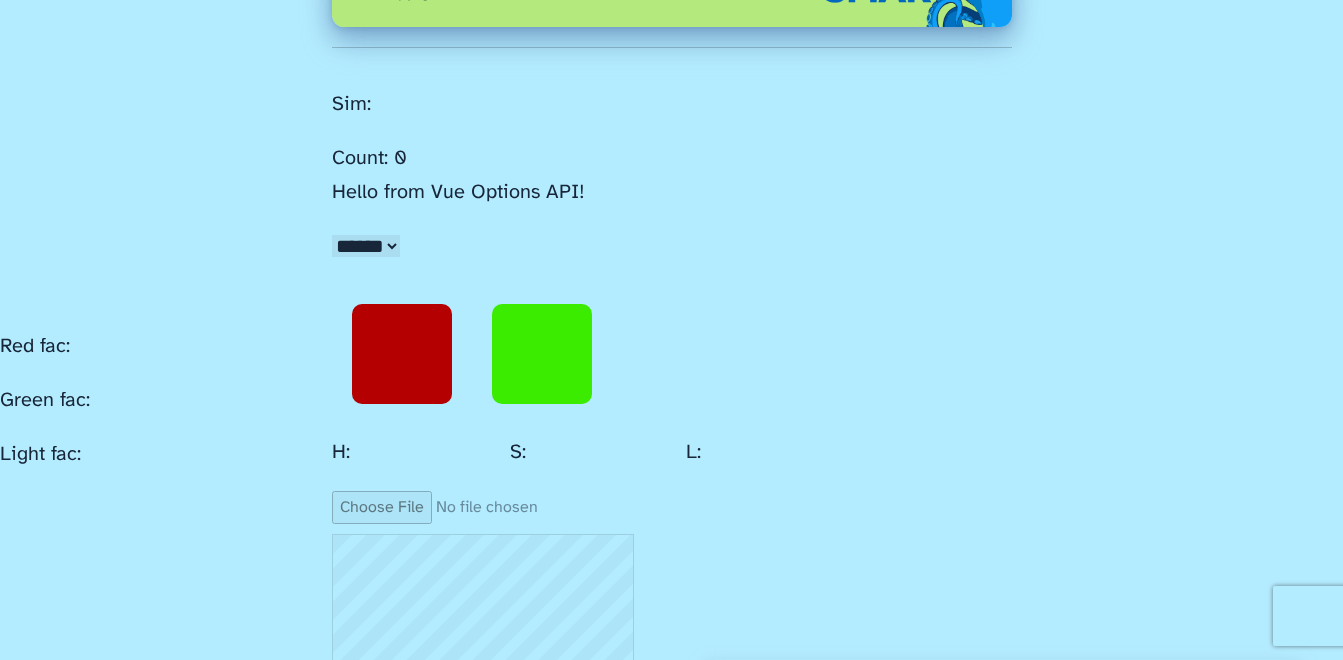 click on "****** ****** ******" at bounding box center [366, 246] 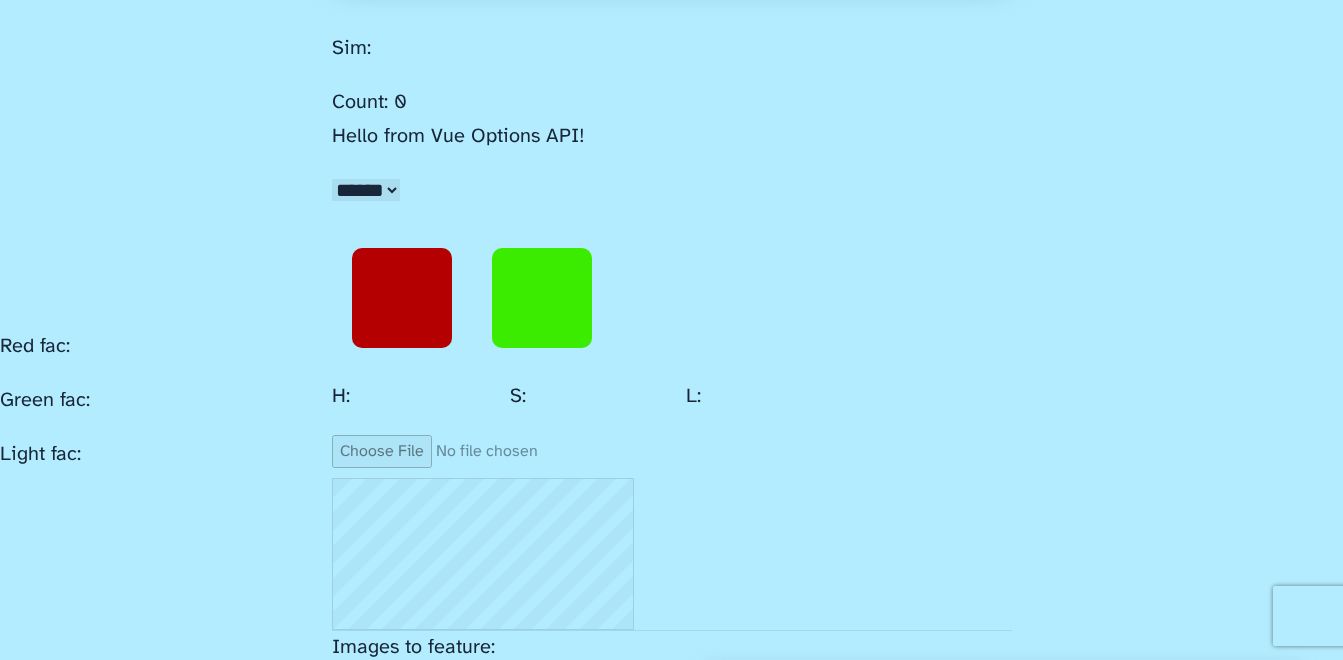 scroll, scrollTop: 1000, scrollLeft: 0, axis: vertical 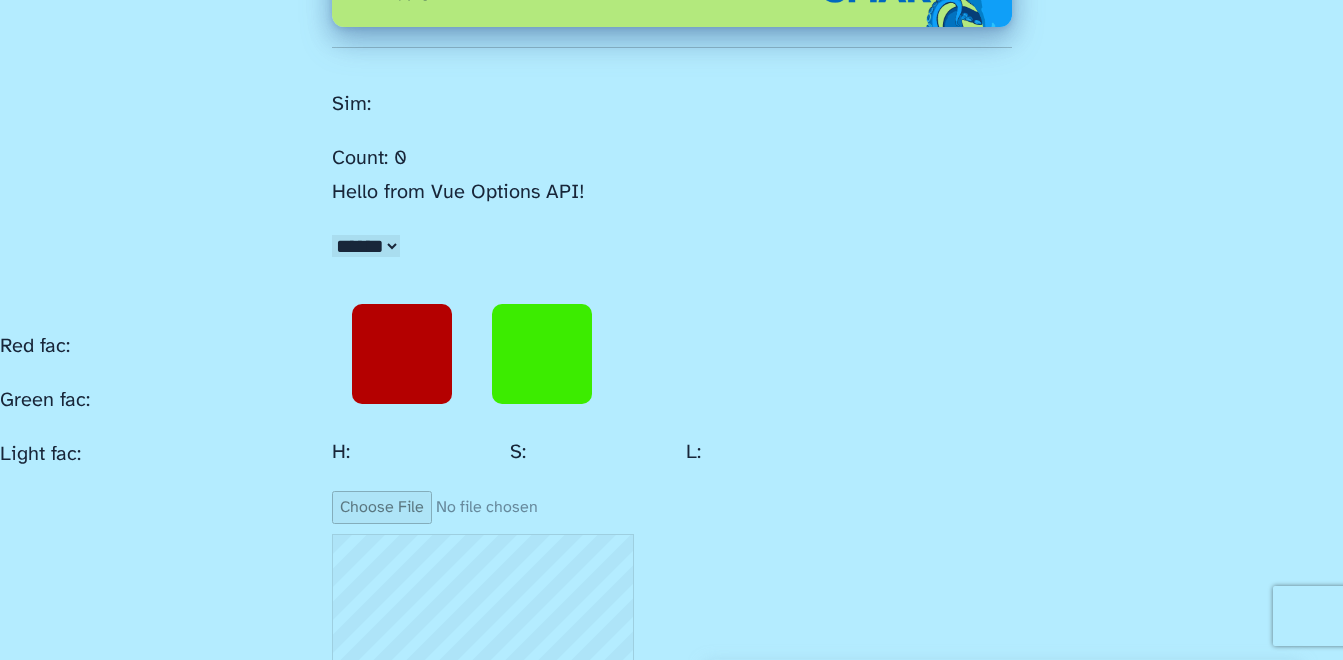 drag, startPoint x: 725, startPoint y: 392, endPoint x: 769, endPoint y: 404, distance: 45.607018 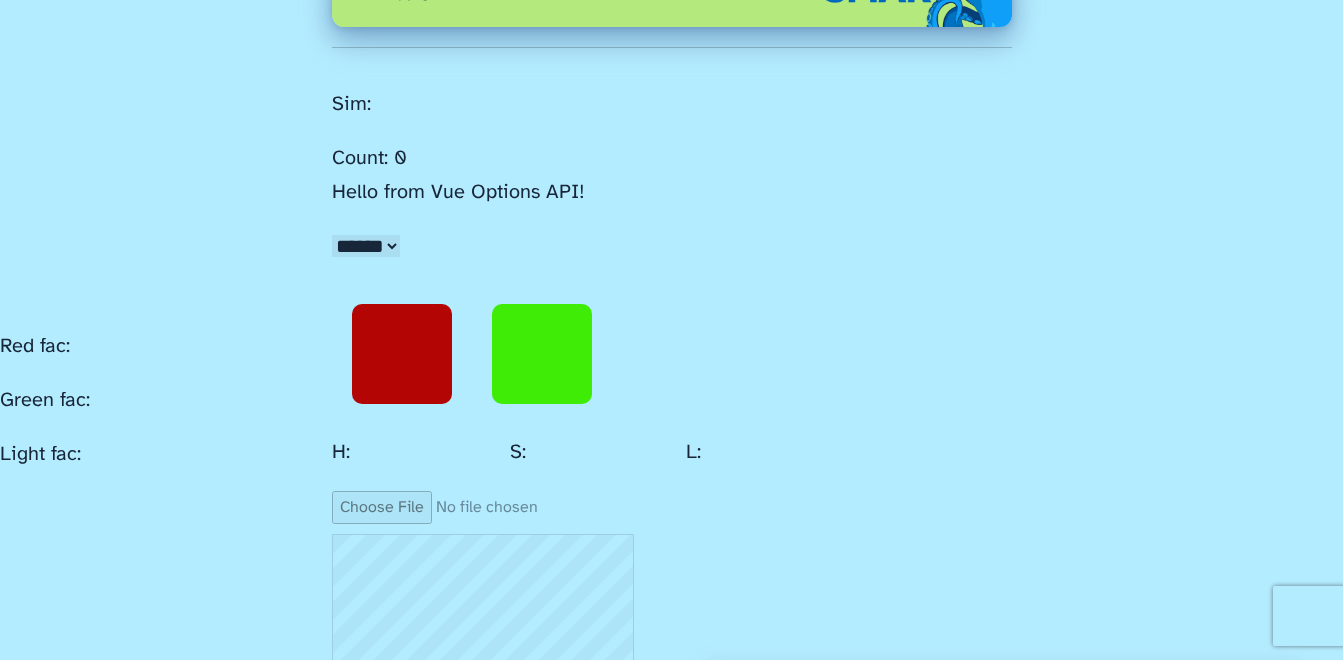 click on "**" at bounding box center [781, 453] 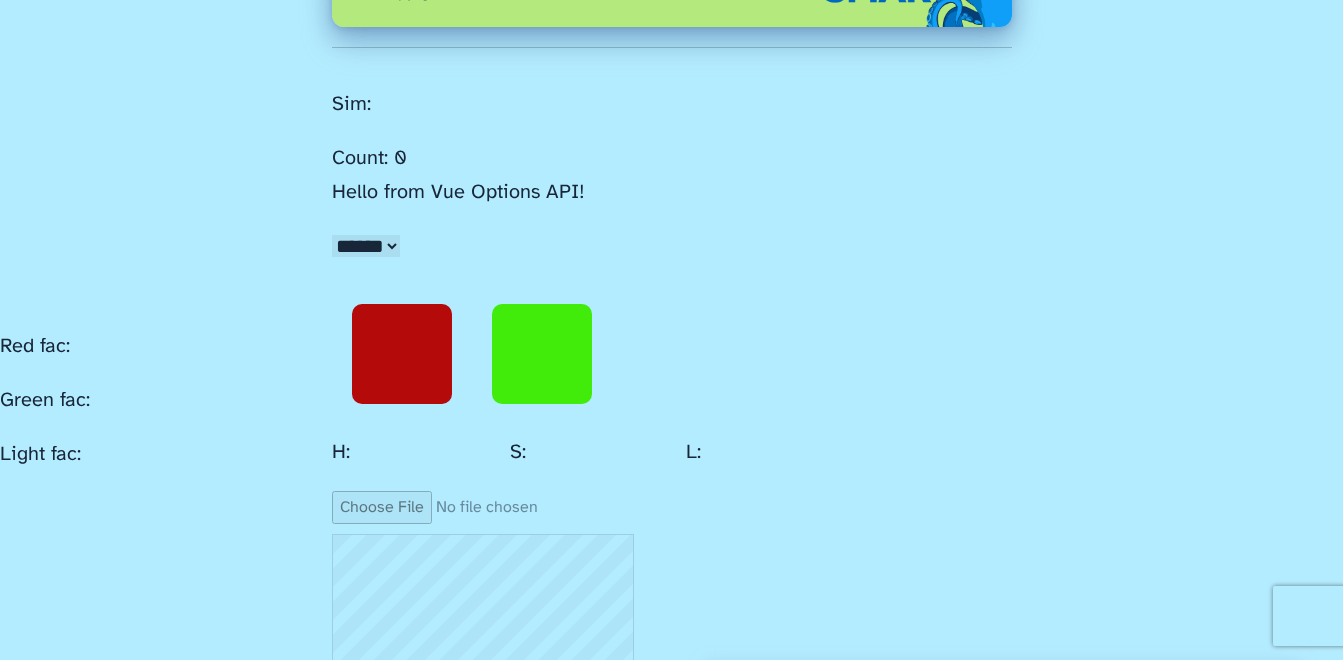 click on "**" at bounding box center (781, 453) 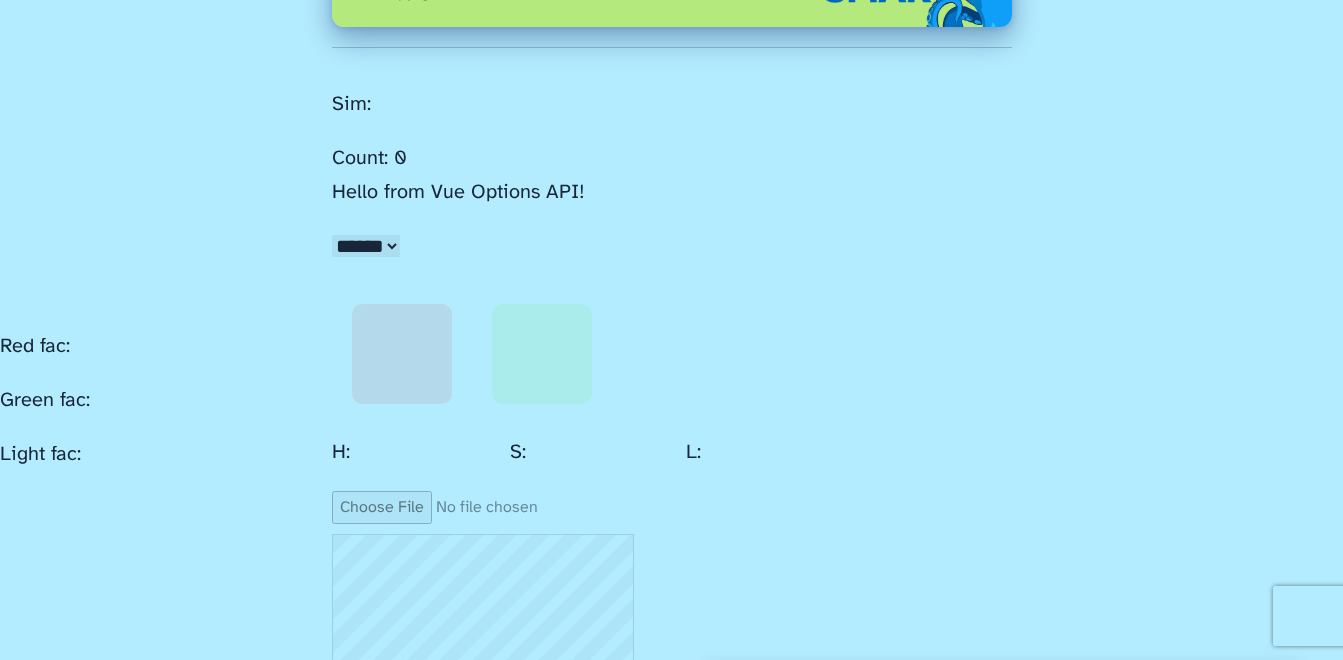 click on "**" at bounding box center [781, 453] 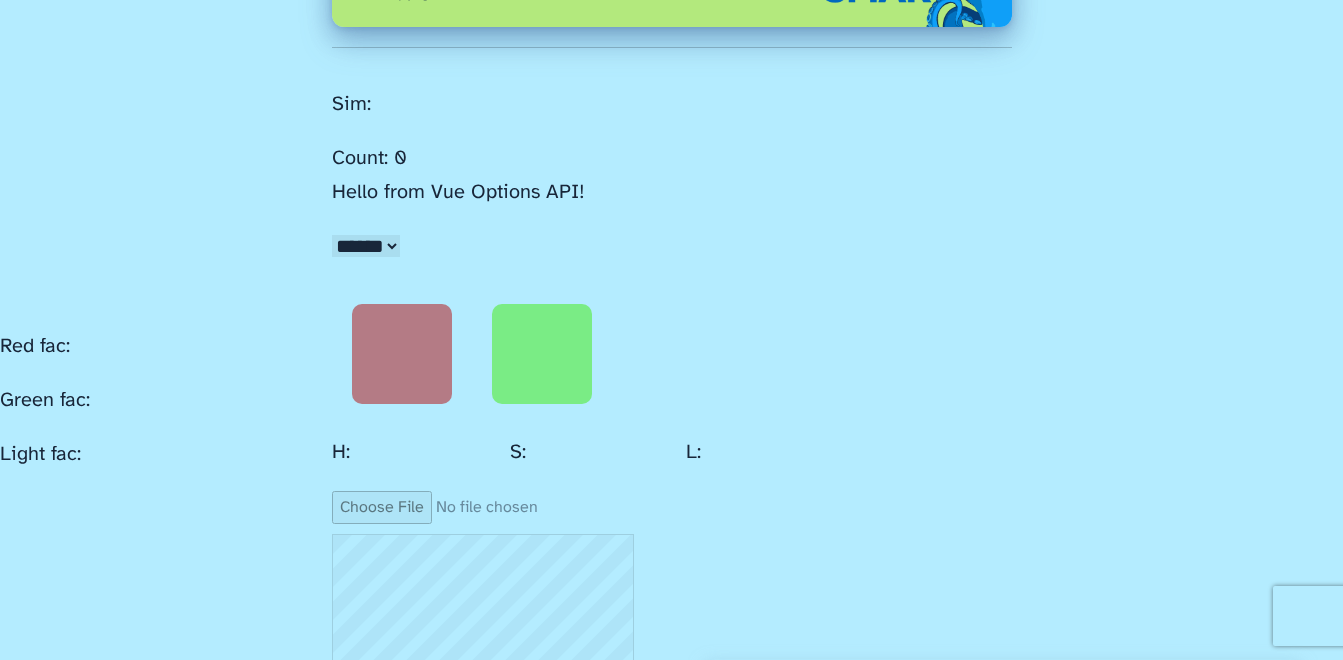 click on "**" at bounding box center [781, 453] 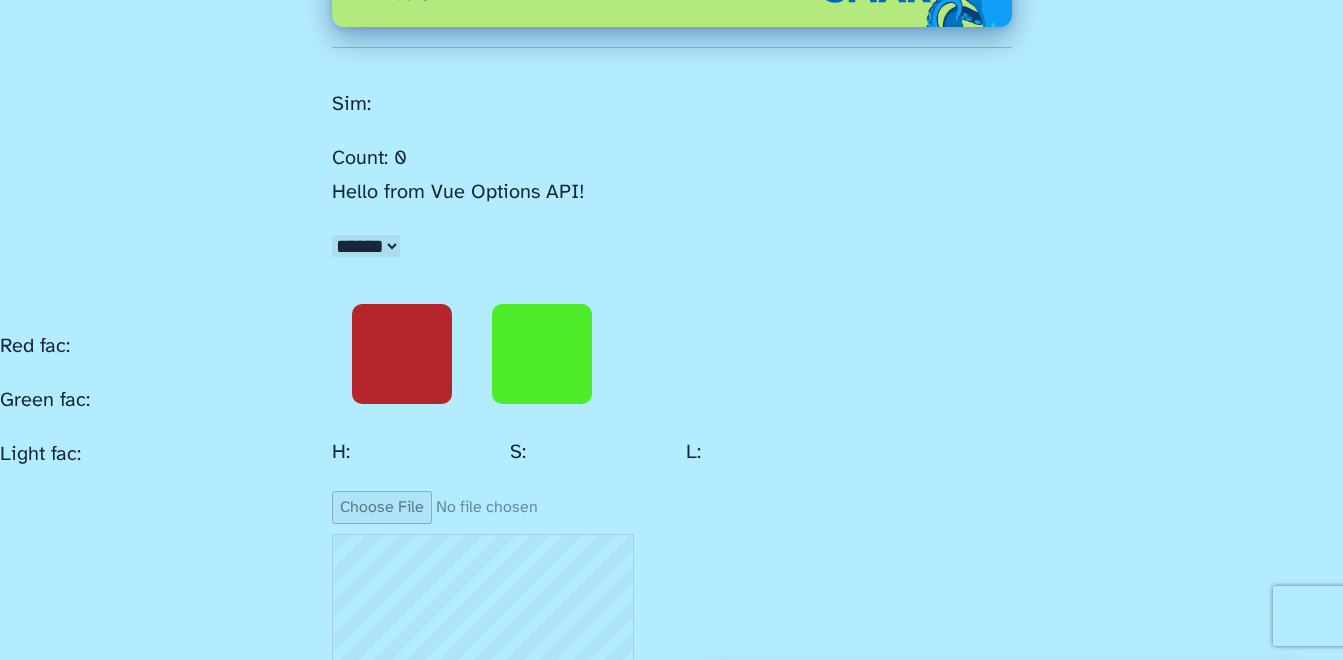 click on "**" at bounding box center (781, 453) 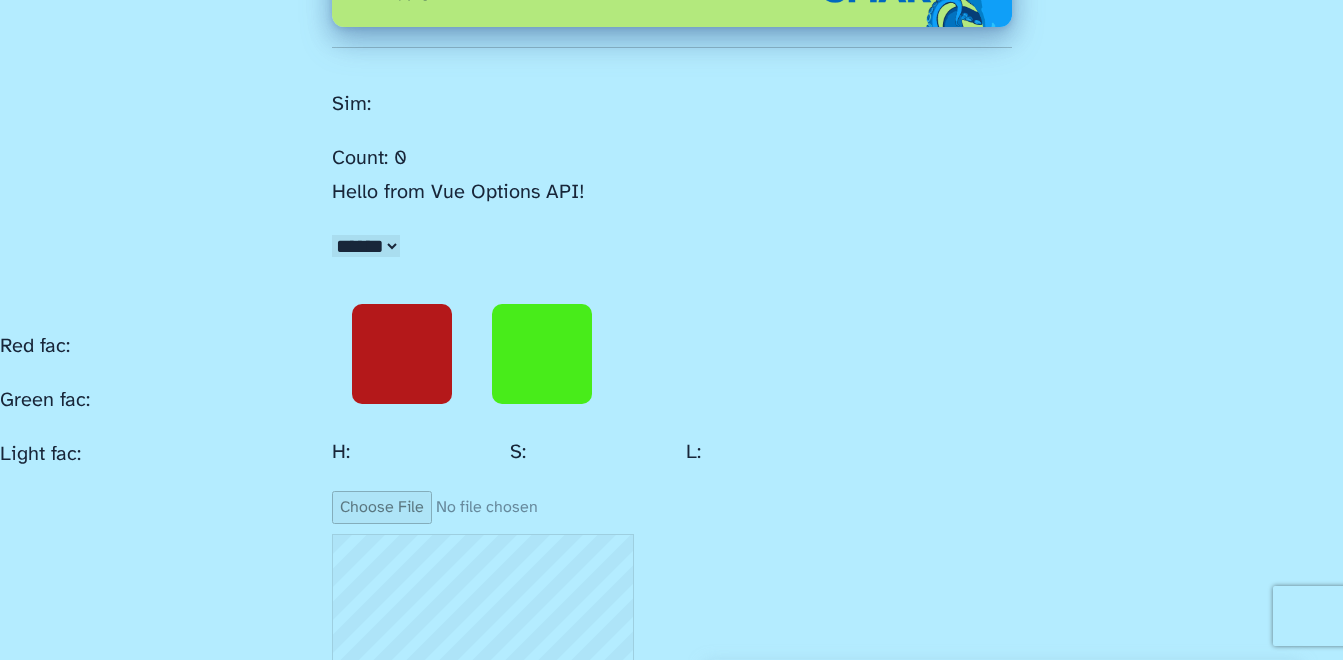 click on "**" at bounding box center (781, 453) 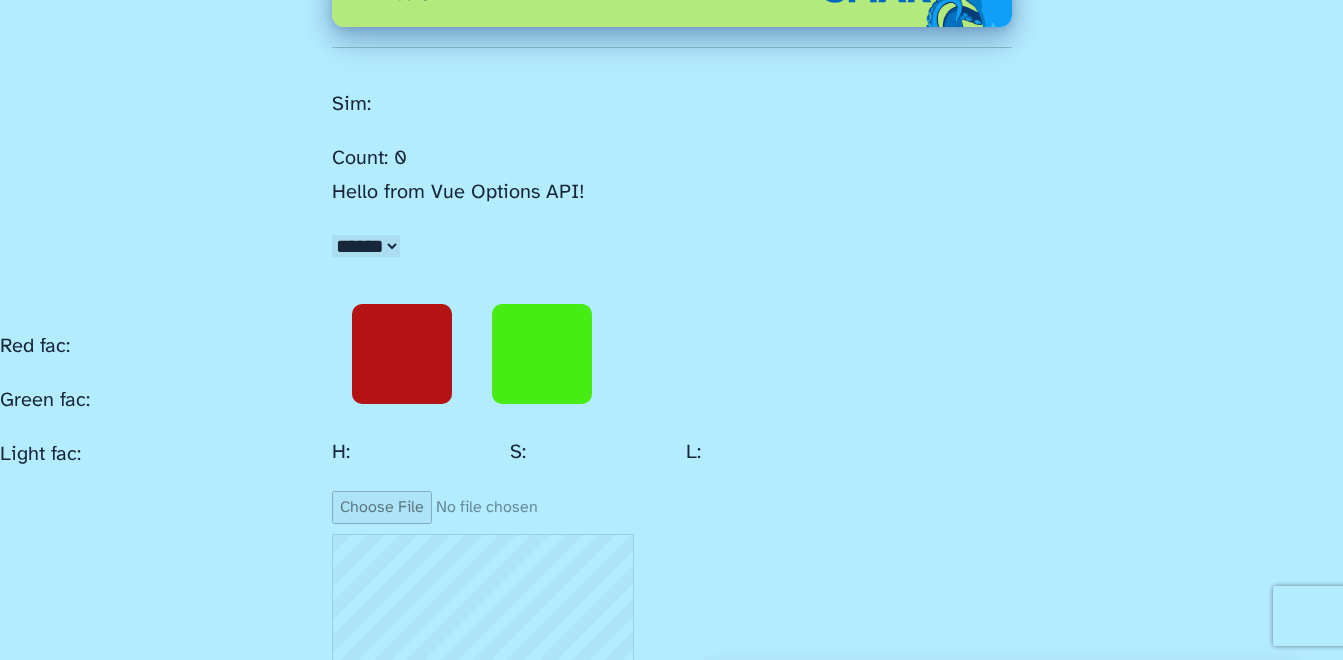 click on "**" at bounding box center [781, 453] 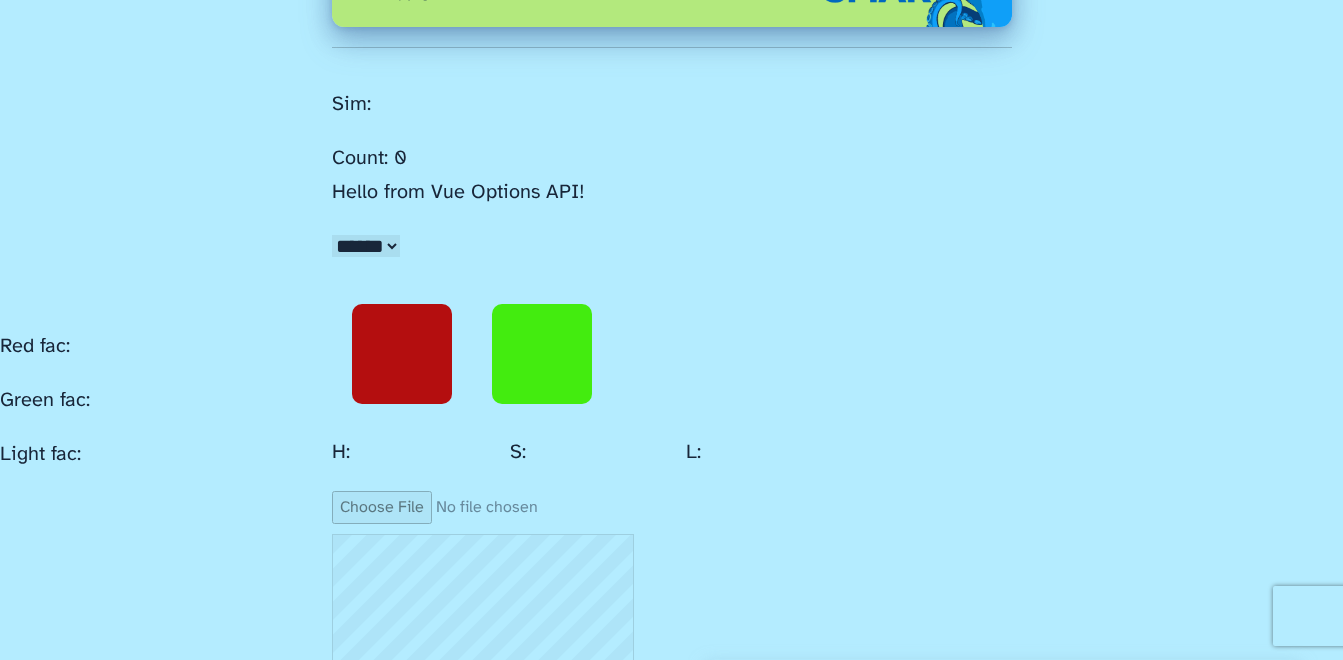 click on "**" at bounding box center [781, 453] 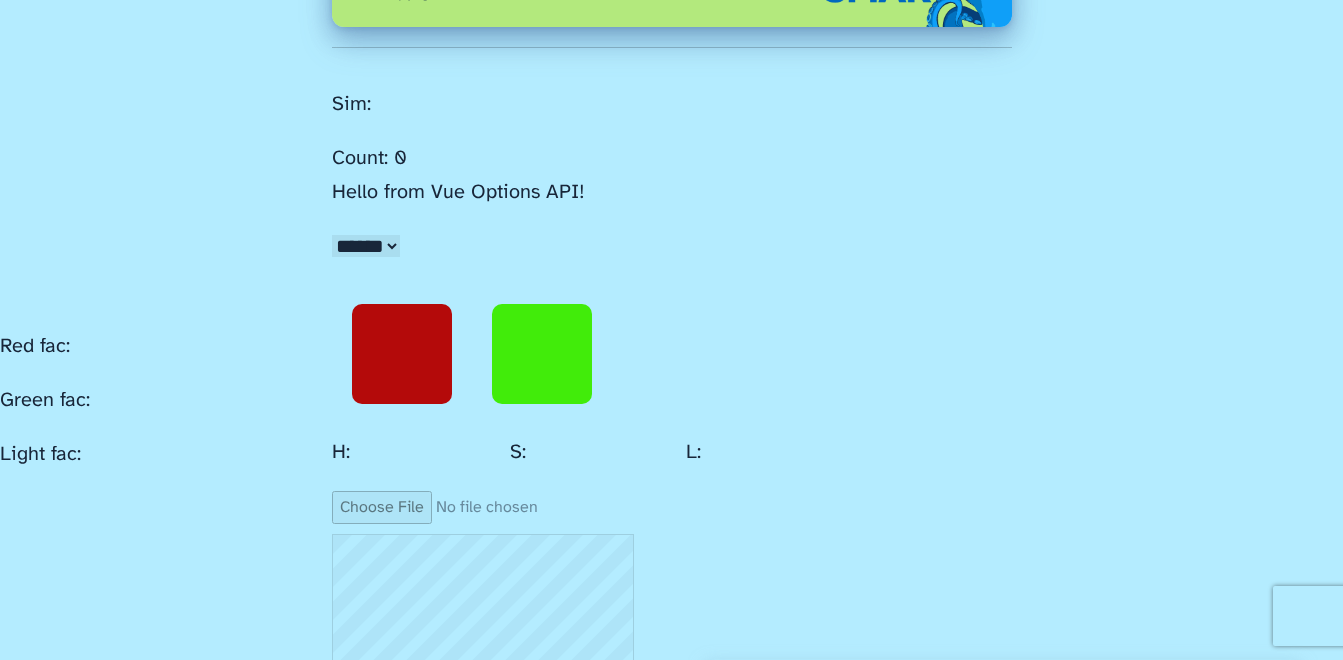 click on "**" at bounding box center (781, 453) 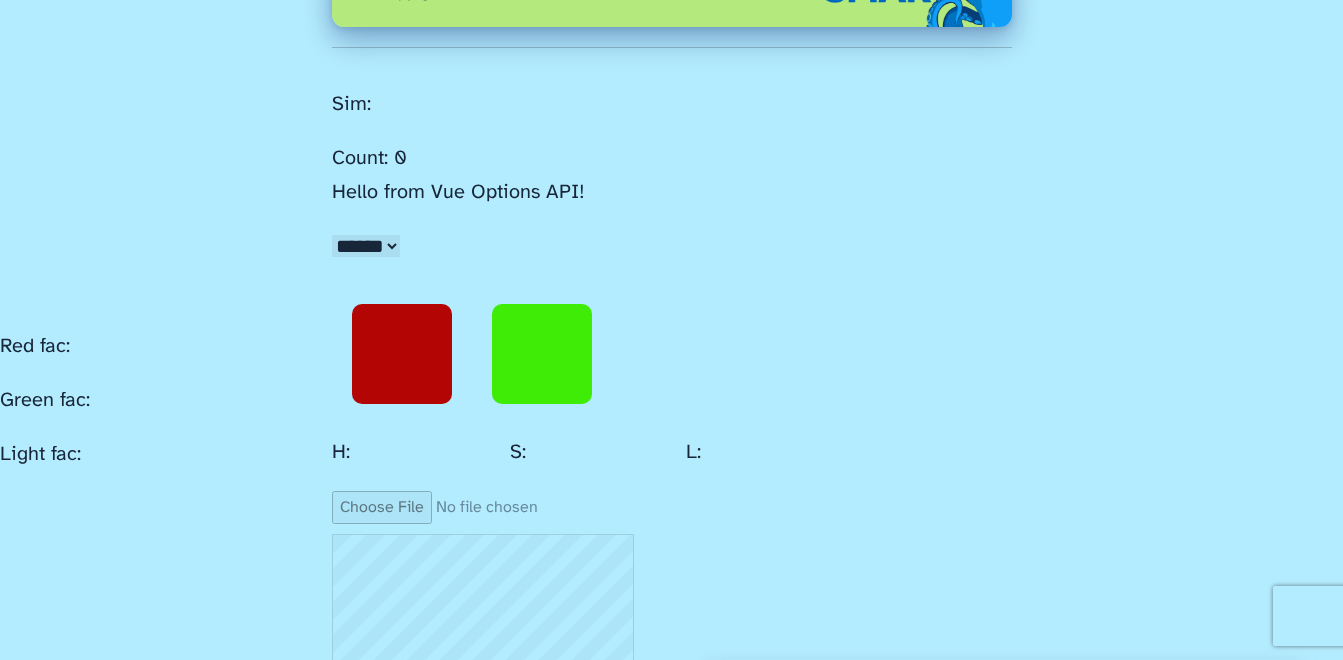 type on "**" 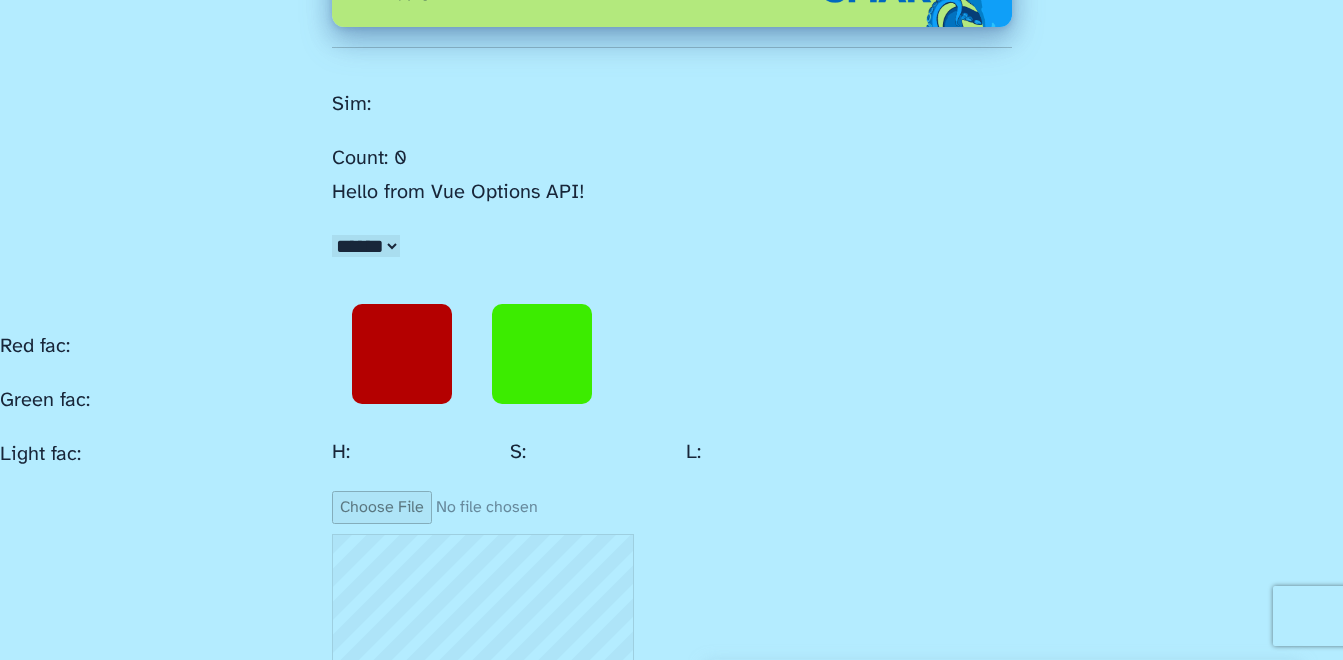 click on "****** ****** ******" at bounding box center [366, 246] 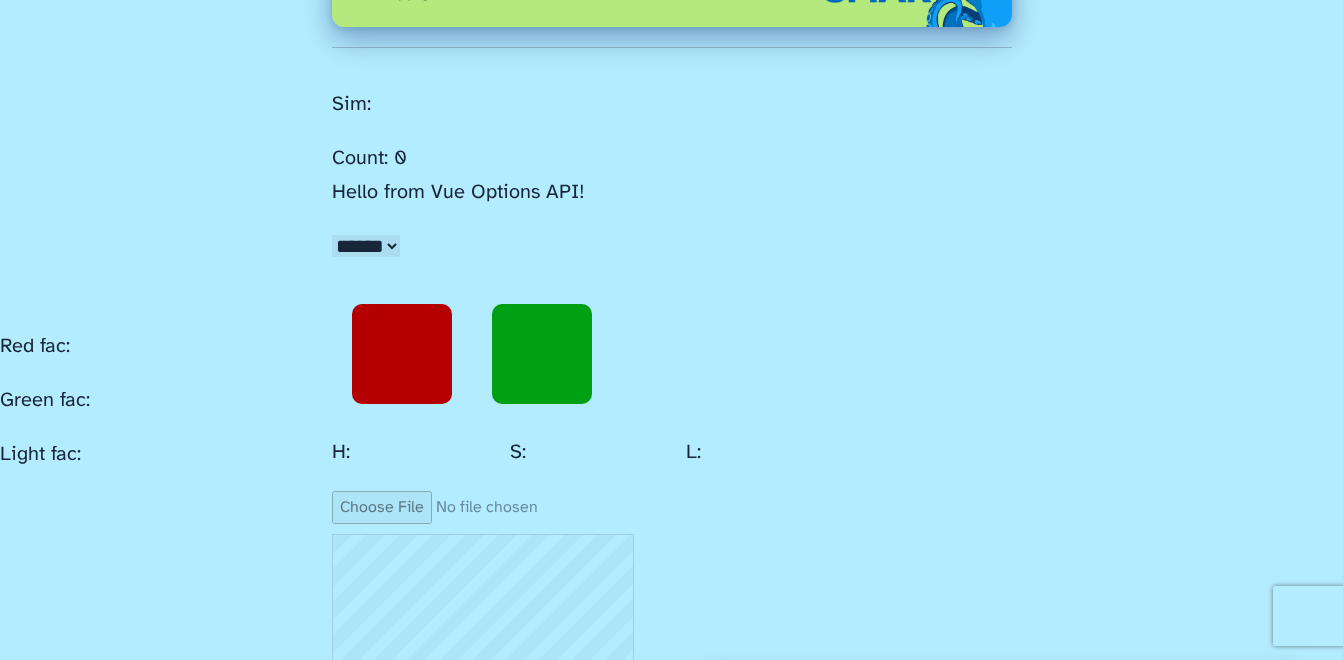 drag, startPoint x: 397, startPoint y: 186, endPoint x: 395, endPoint y: 208, distance: 22.090721 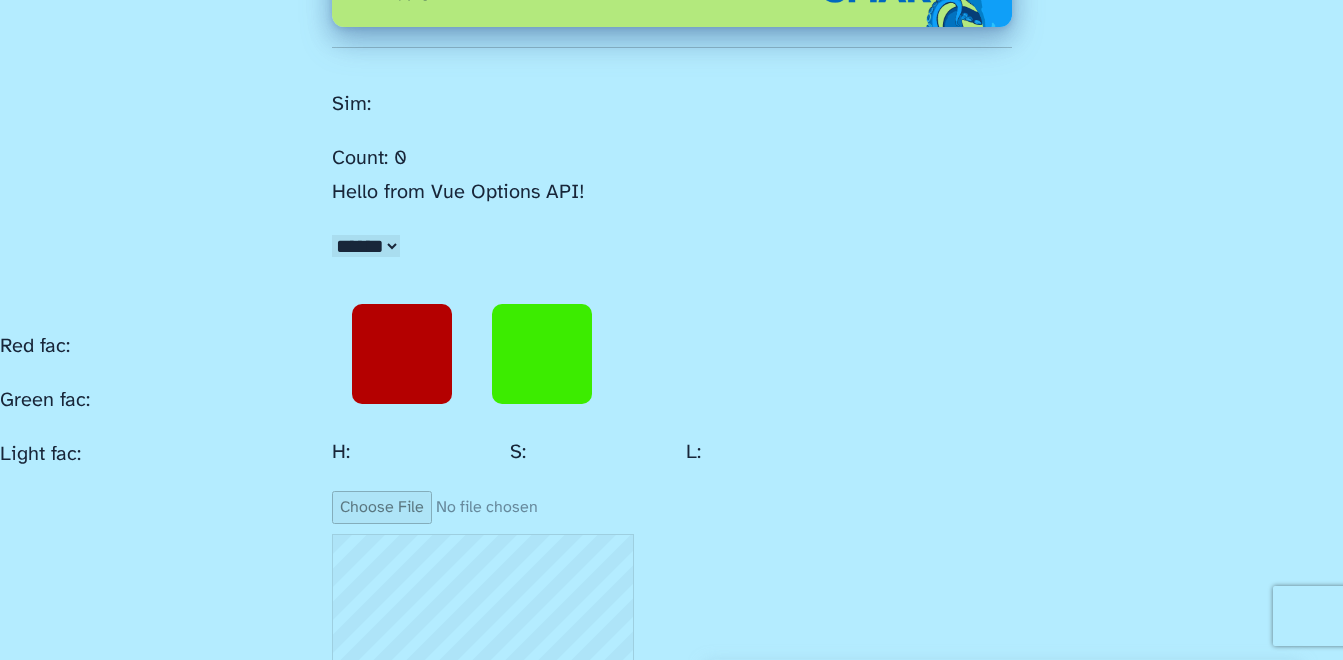 click on "****** ****** ******" at bounding box center [366, 246] 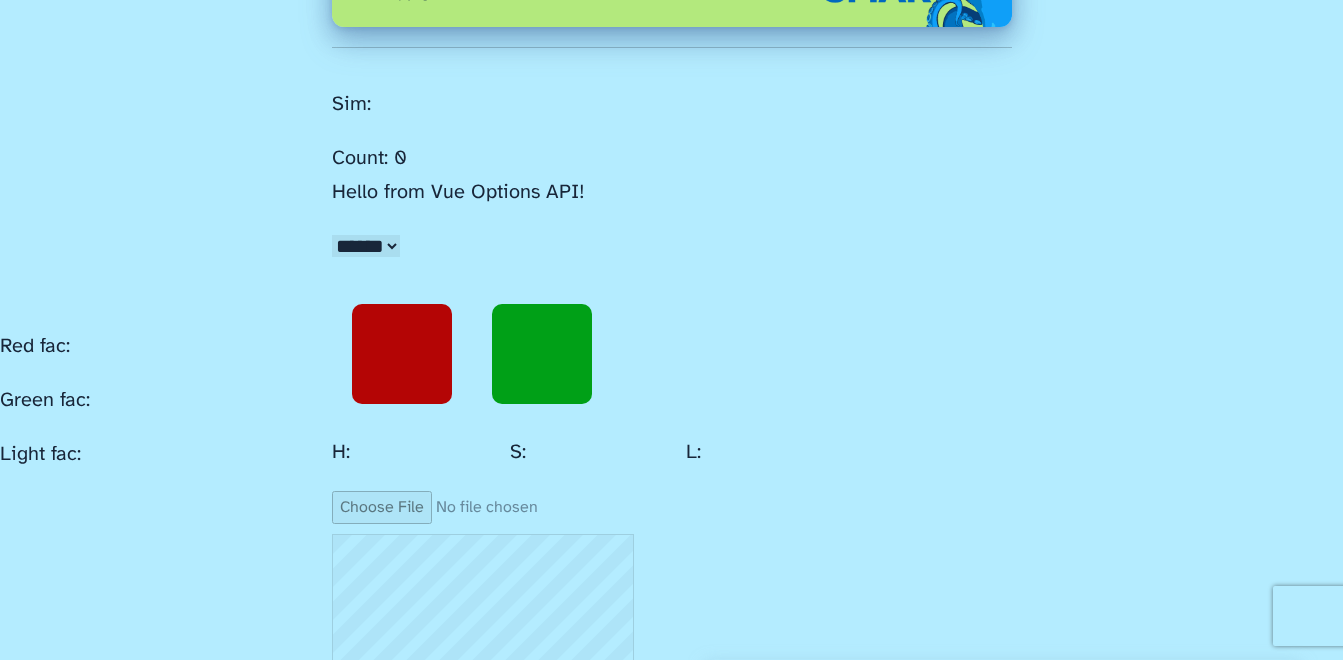 click on "**" at bounding box center [781, 453] 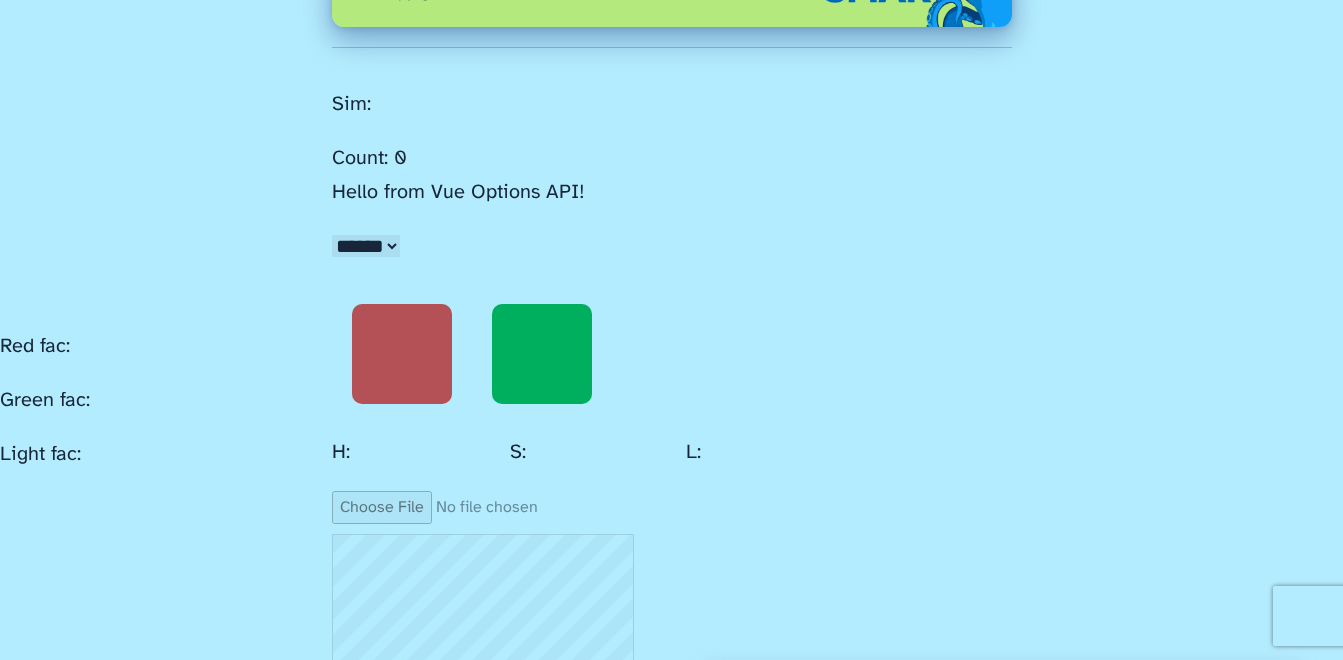 click on "**" at bounding box center (781, 453) 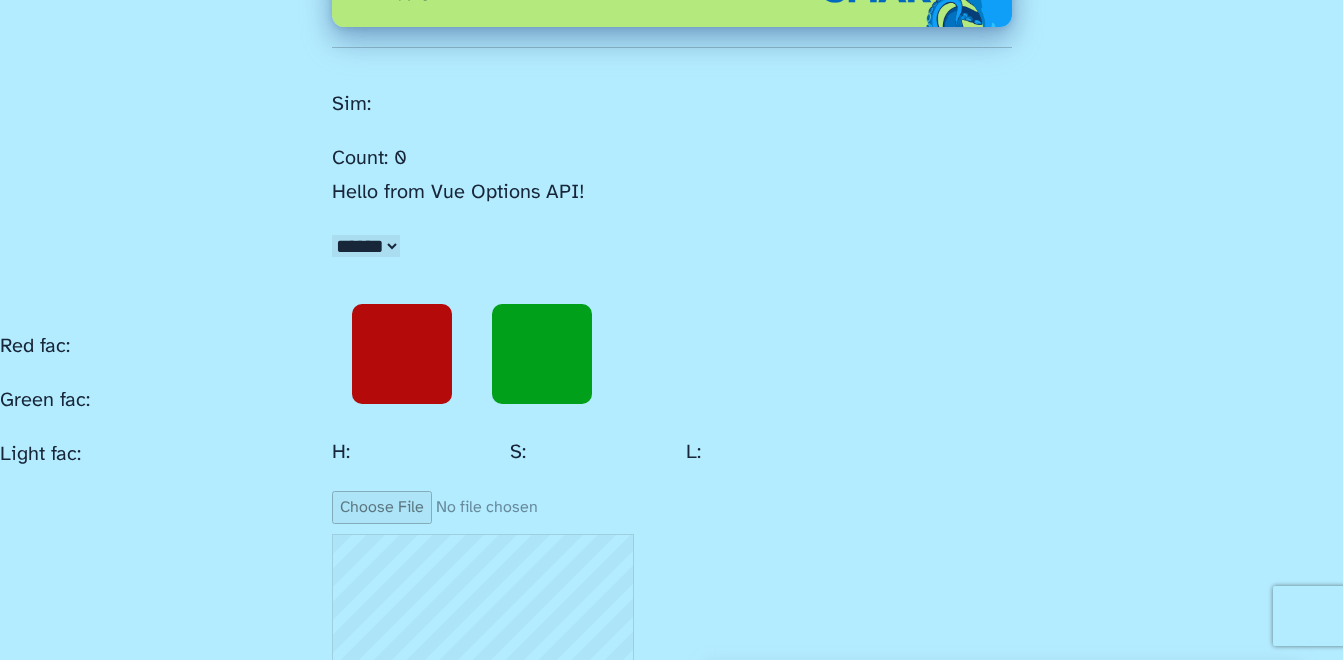 click on "**" at bounding box center [781, 453] 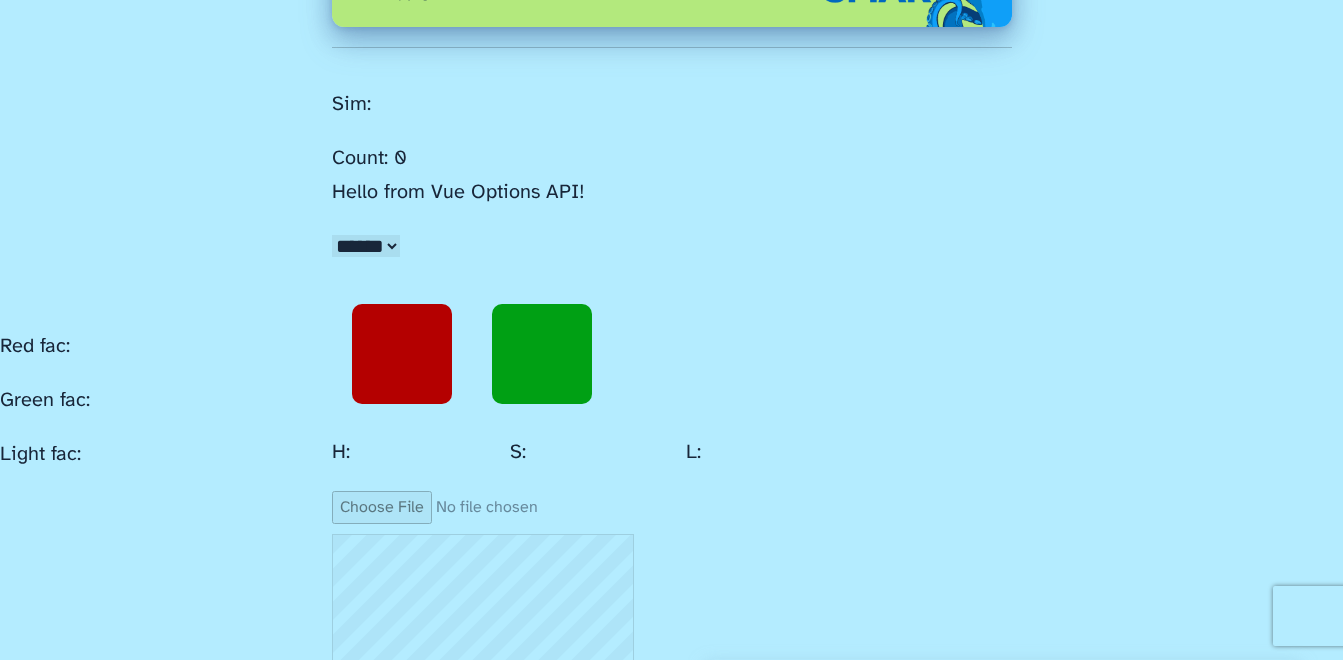 type on "**" 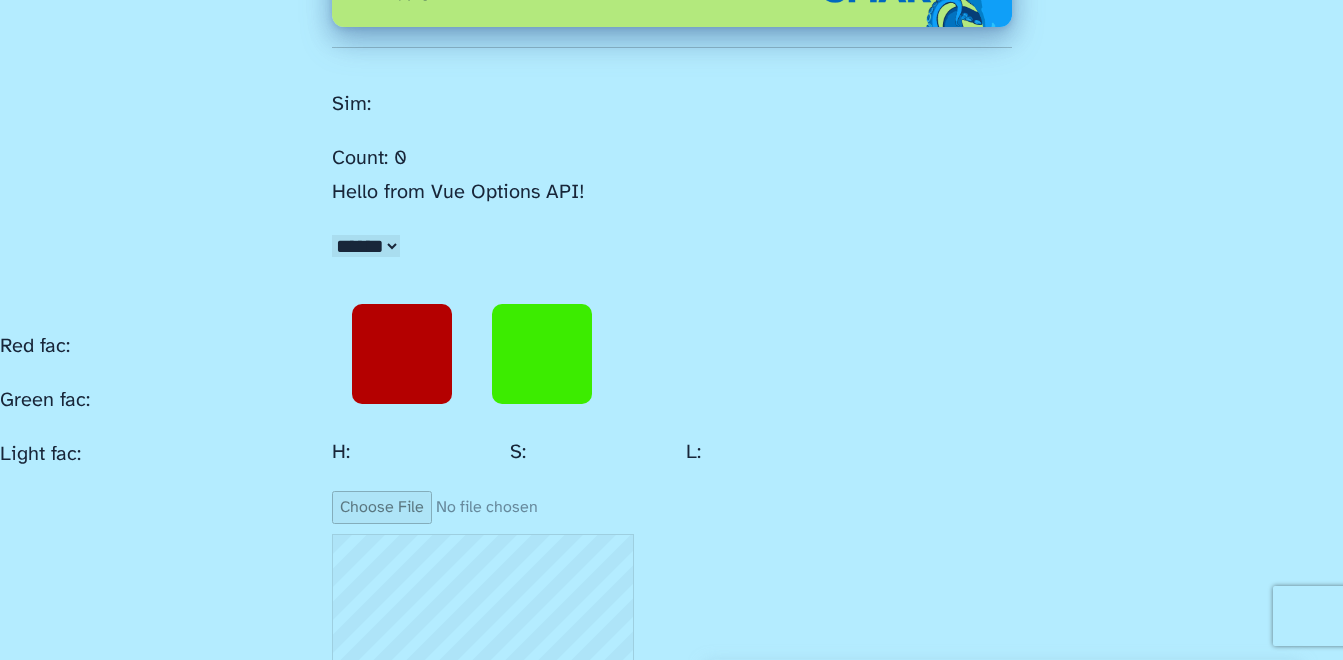 click on "****** ****** ******" at bounding box center (366, 246) 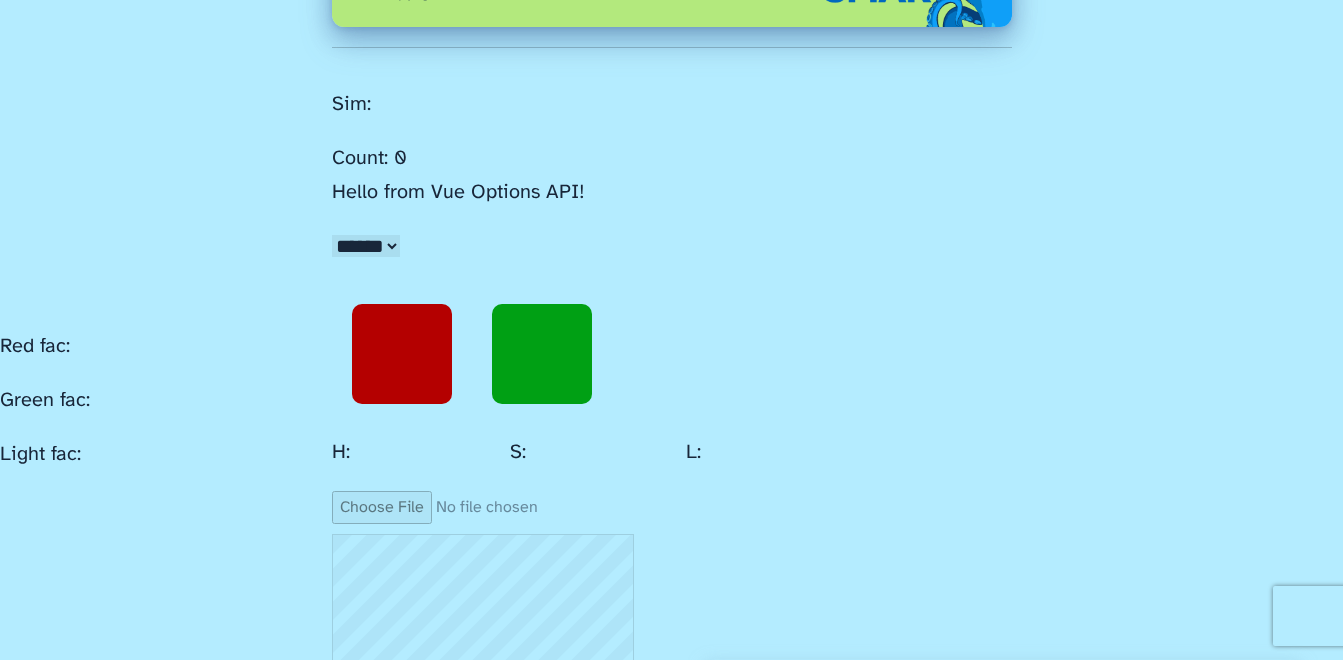 click on "****** ****** ******" at bounding box center (366, 246) 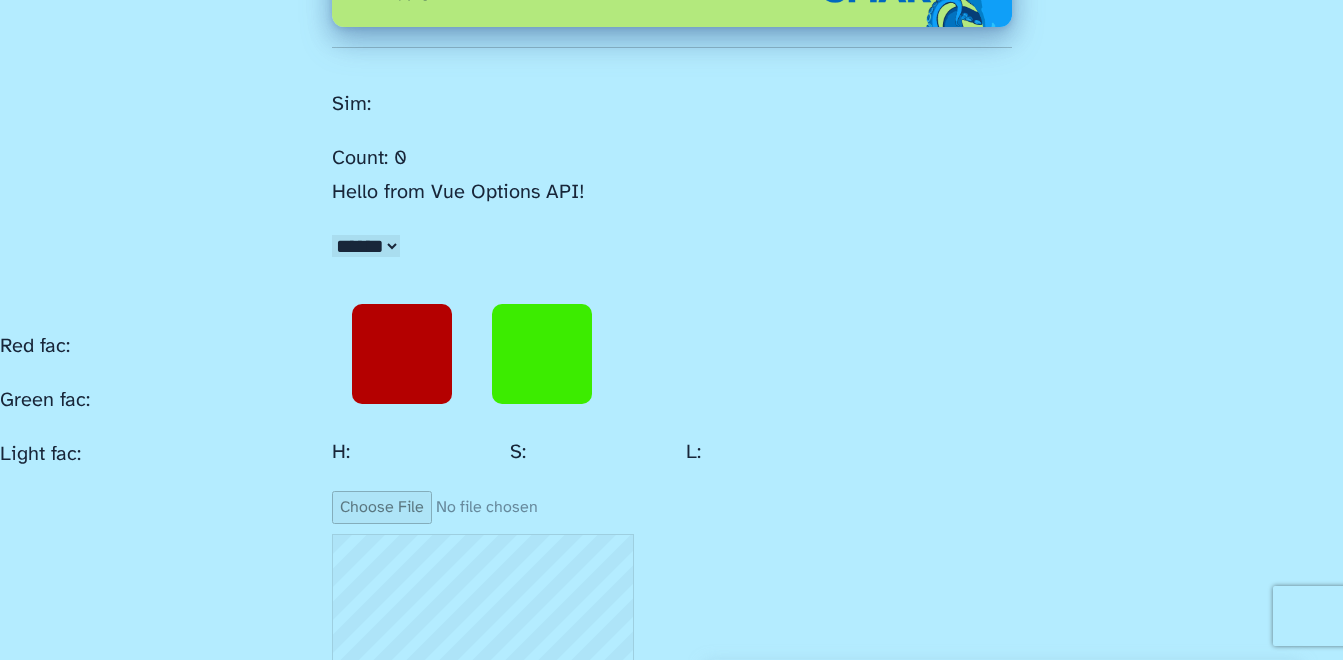 drag, startPoint x: 375, startPoint y: 189, endPoint x: 375, endPoint y: 205, distance: 16 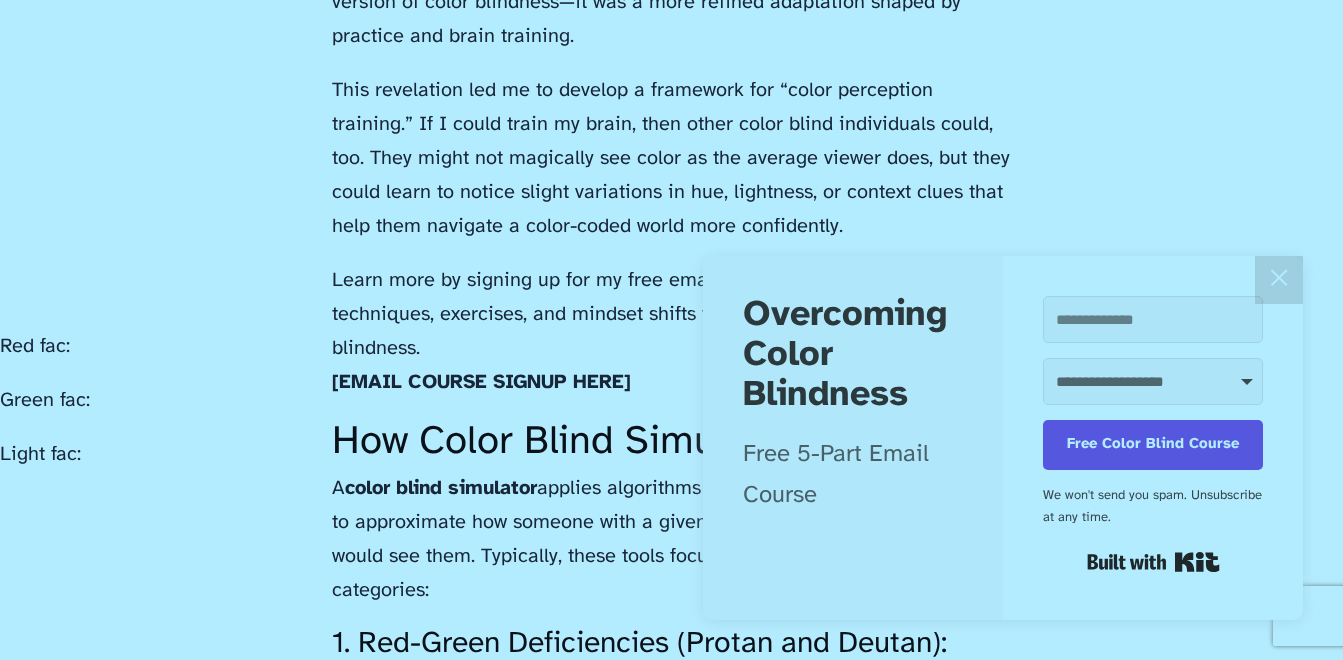 scroll, scrollTop: 4667, scrollLeft: 0, axis: vertical 